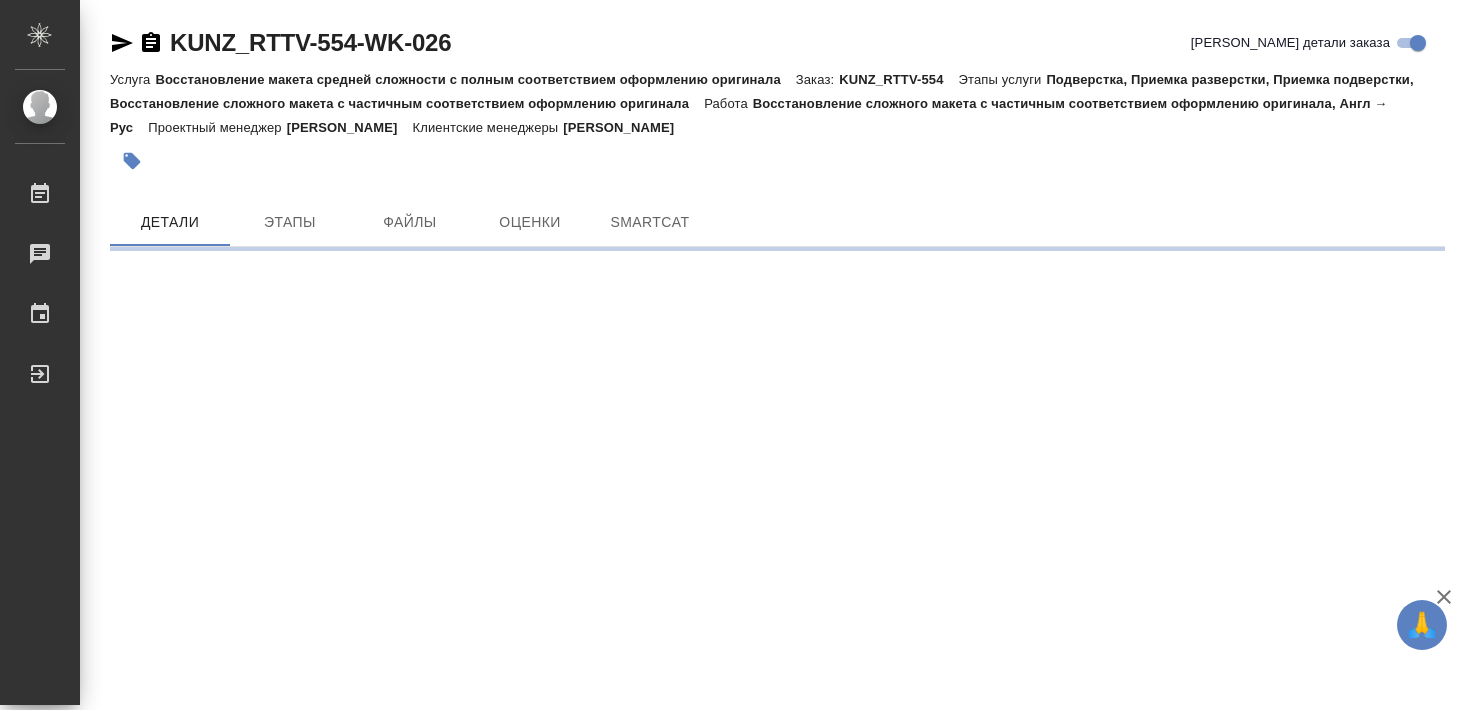 scroll, scrollTop: 0, scrollLeft: 0, axis: both 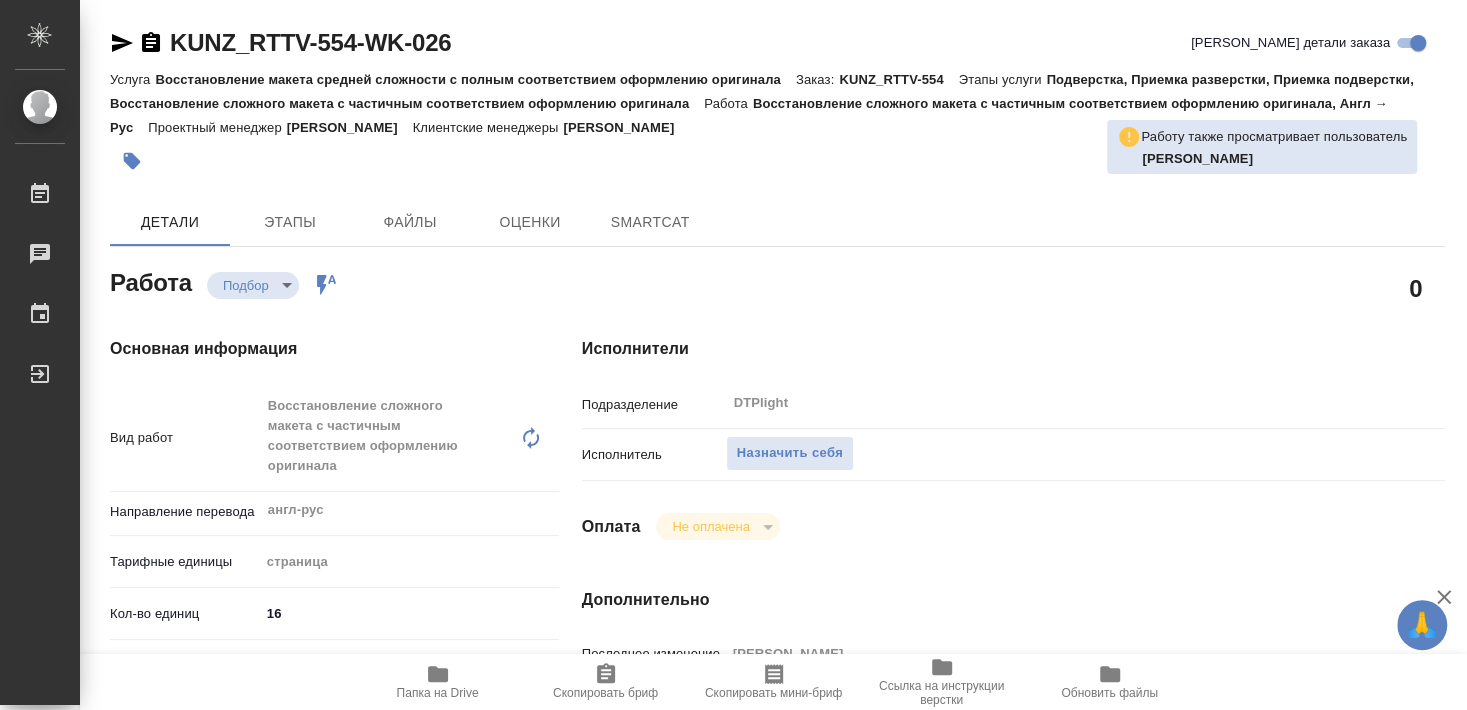 type on "x" 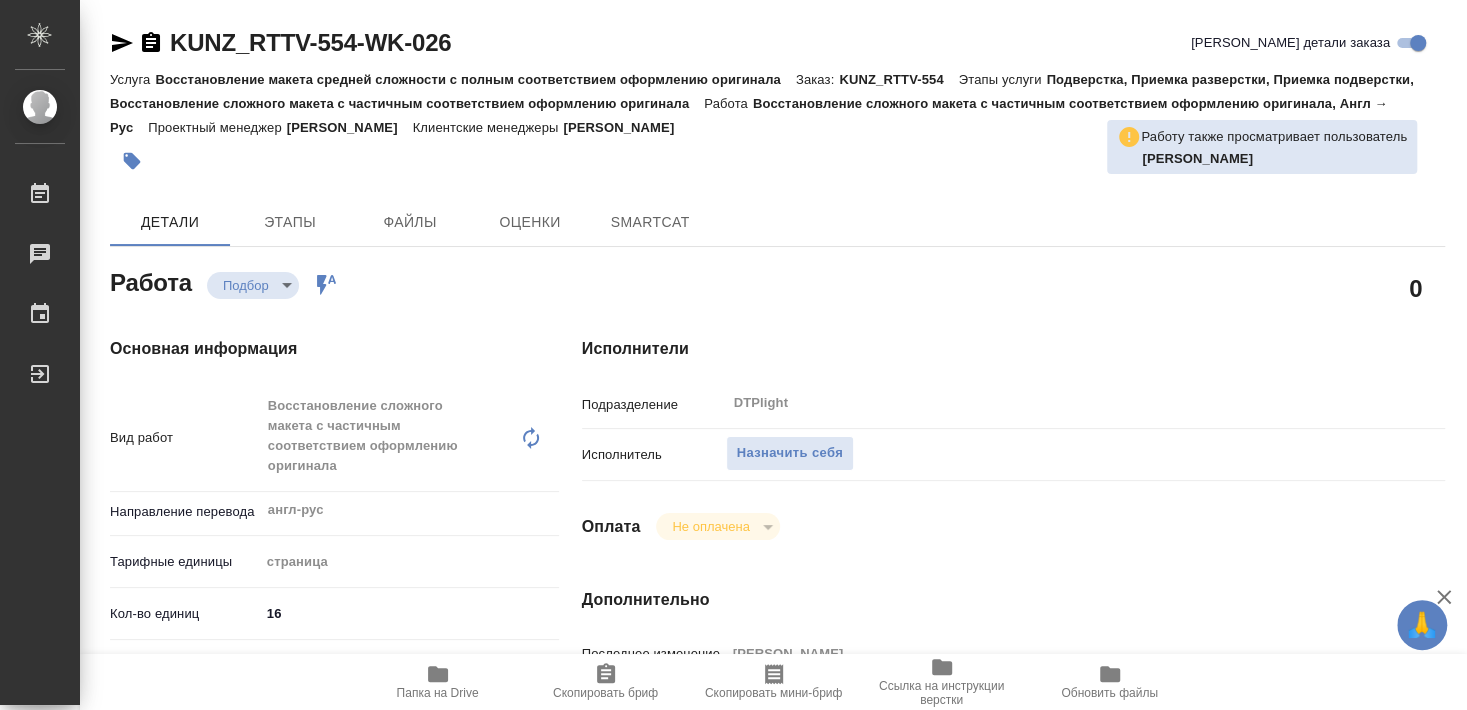 type on "x" 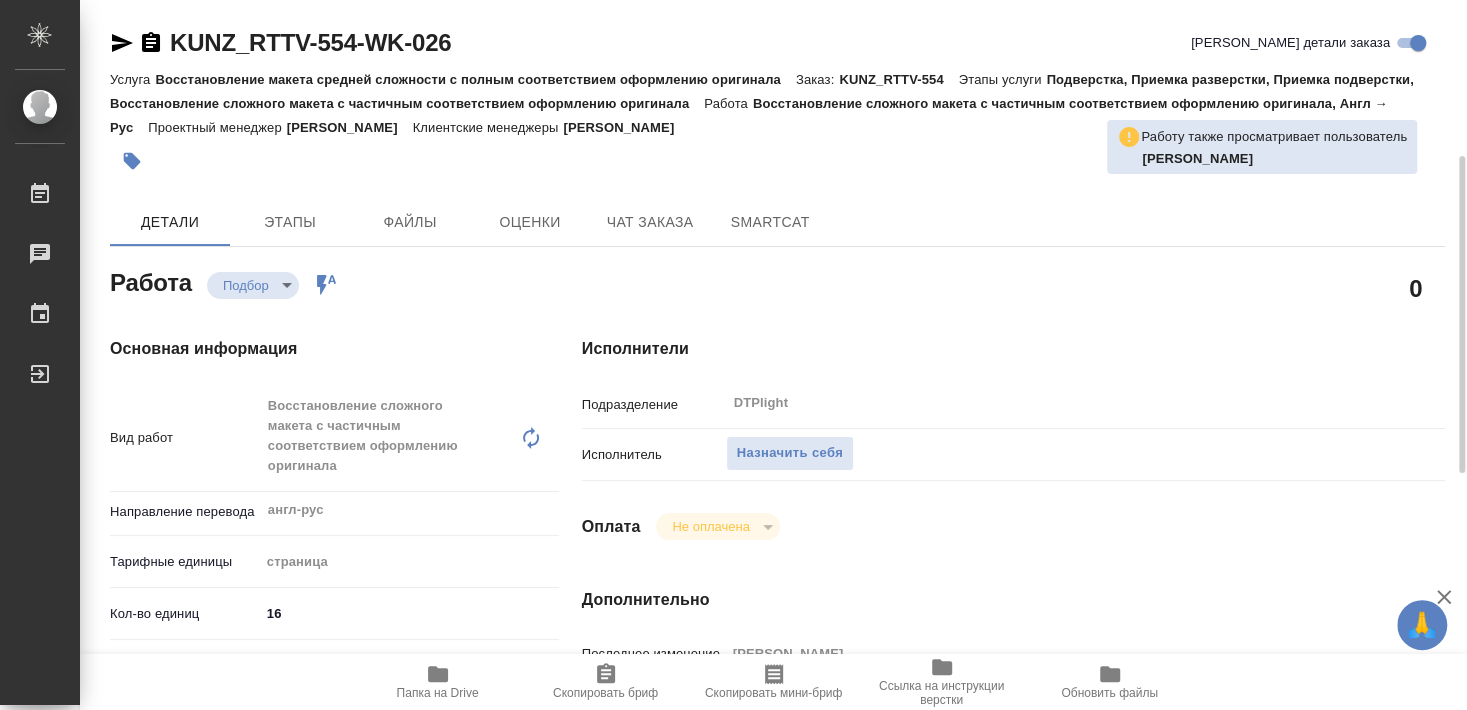 type on "x" 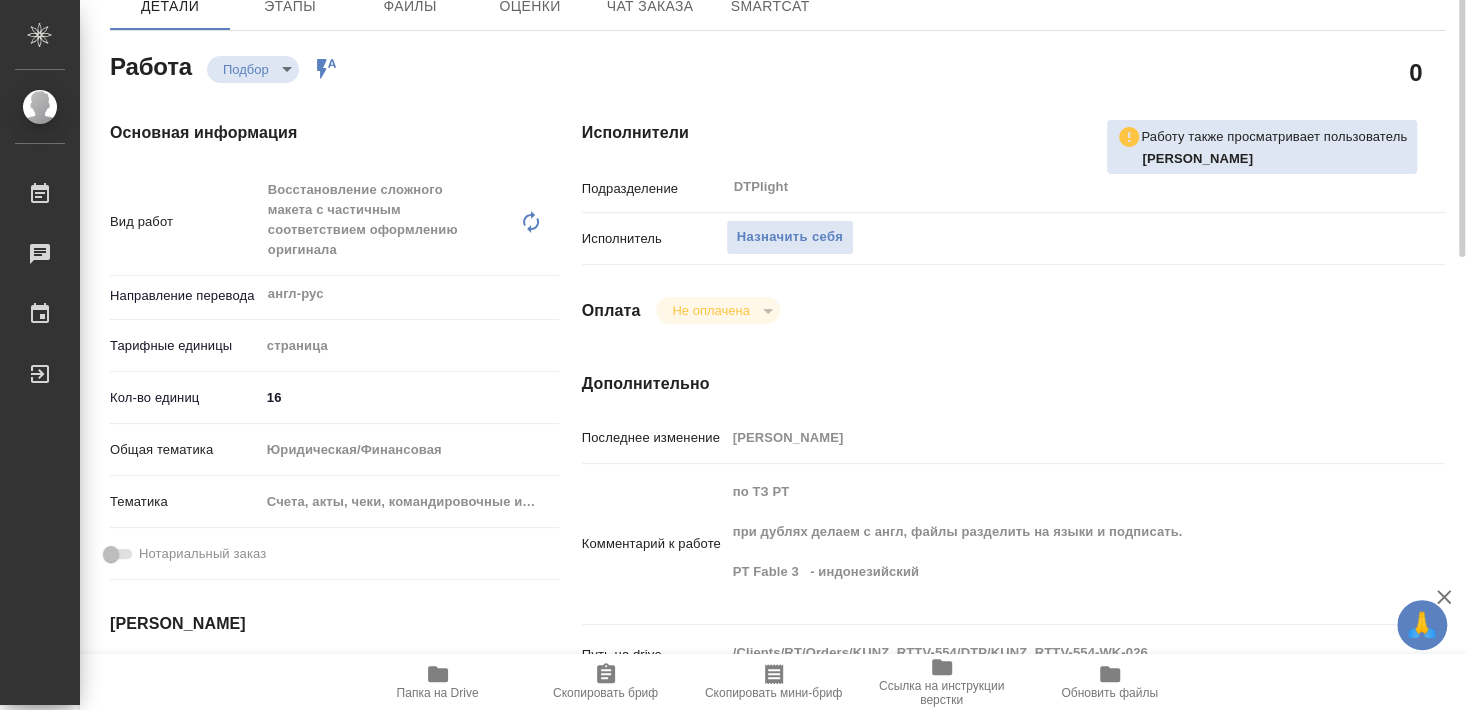 type on "x" 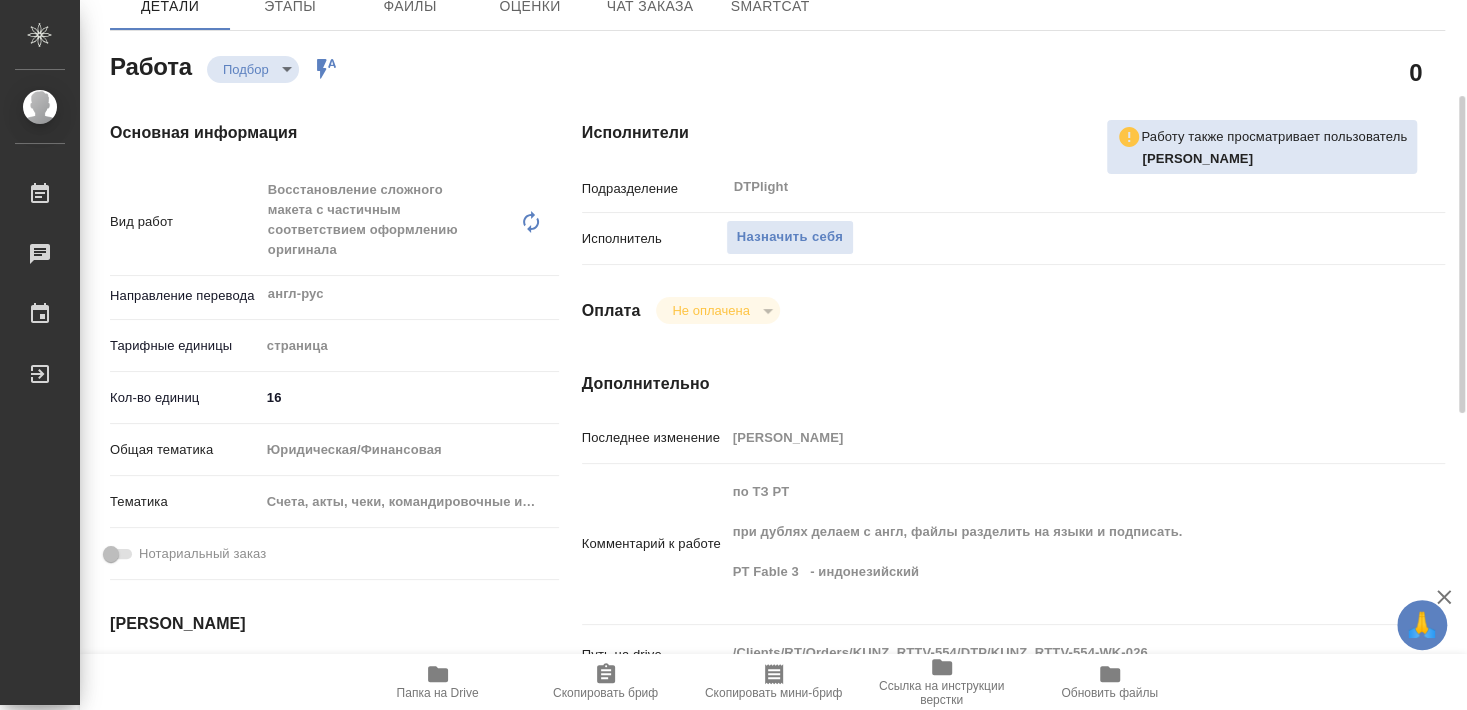 scroll, scrollTop: 324, scrollLeft: 0, axis: vertical 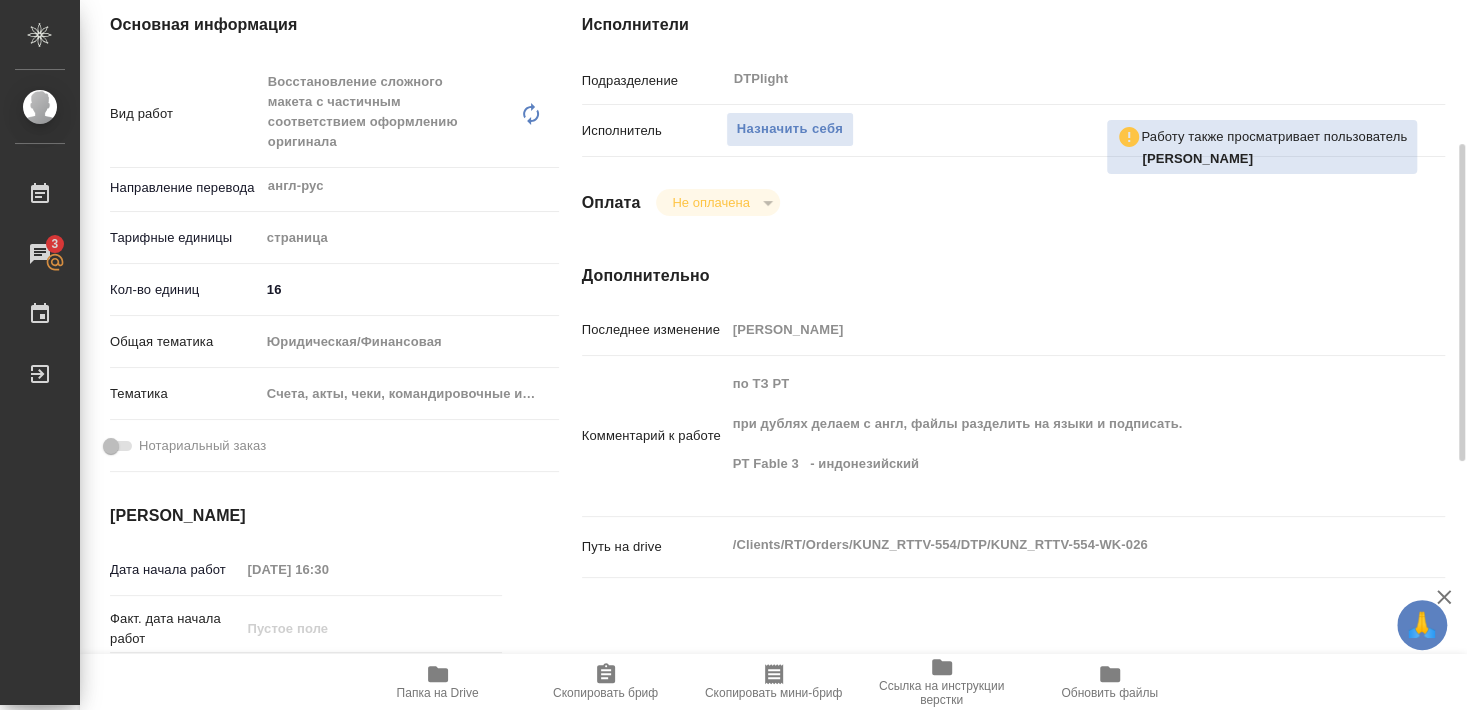click on "Папка на Drive" at bounding box center (438, 681) 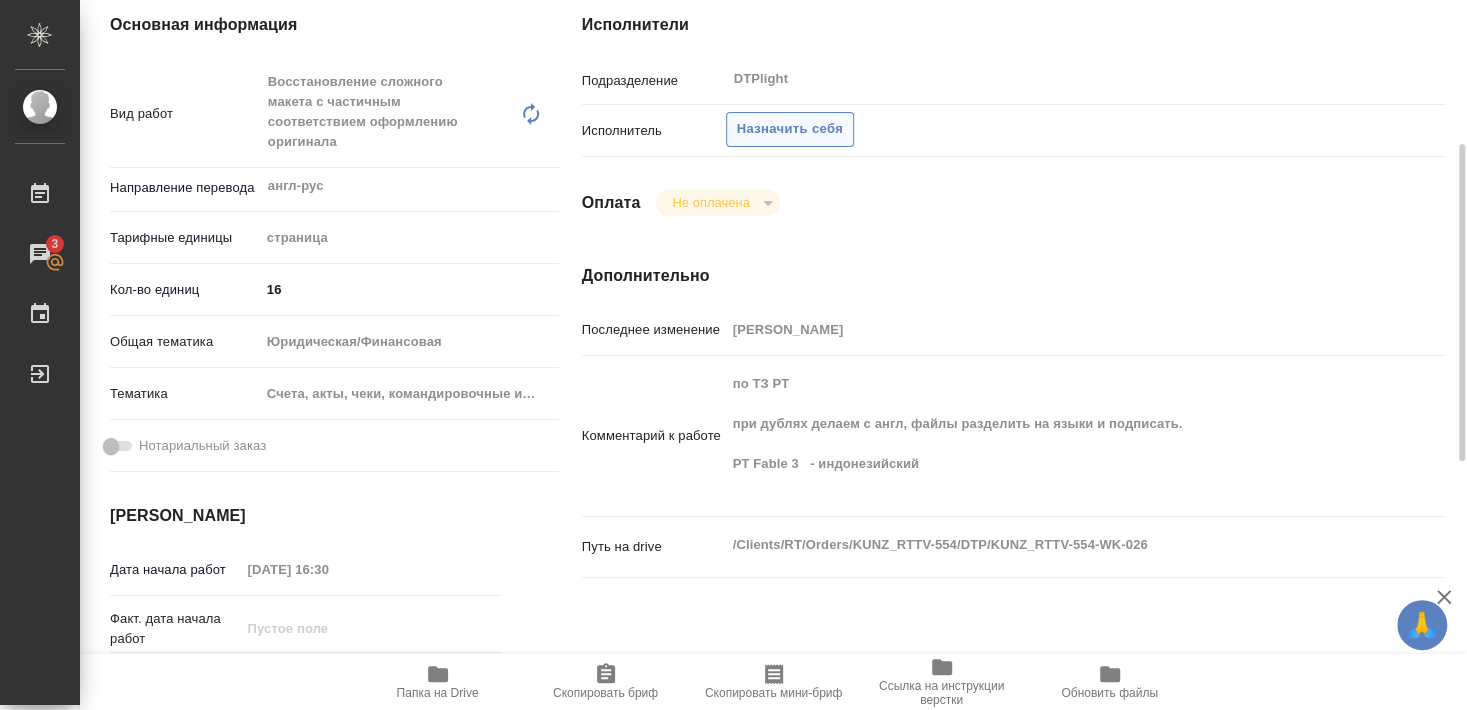 click on "Назначить себя" at bounding box center [790, 129] 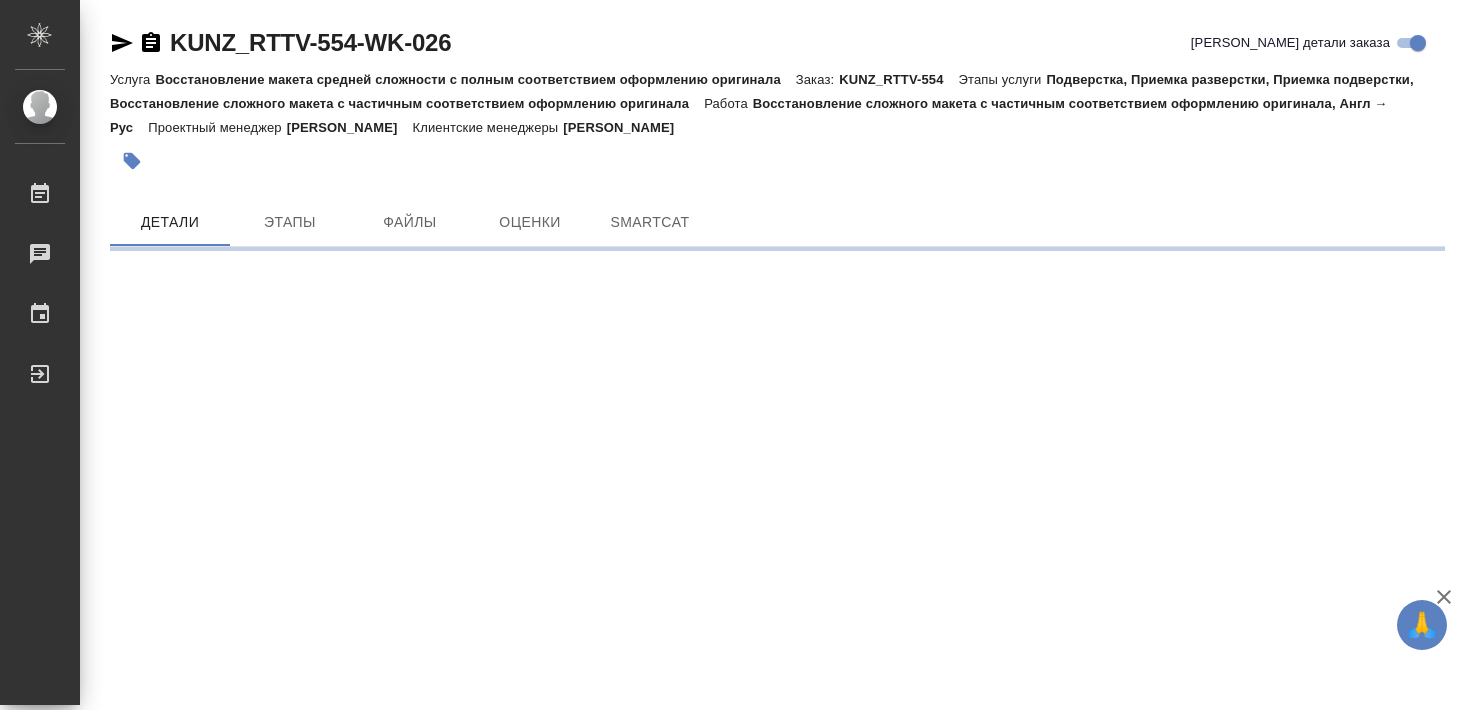 scroll, scrollTop: 0, scrollLeft: 0, axis: both 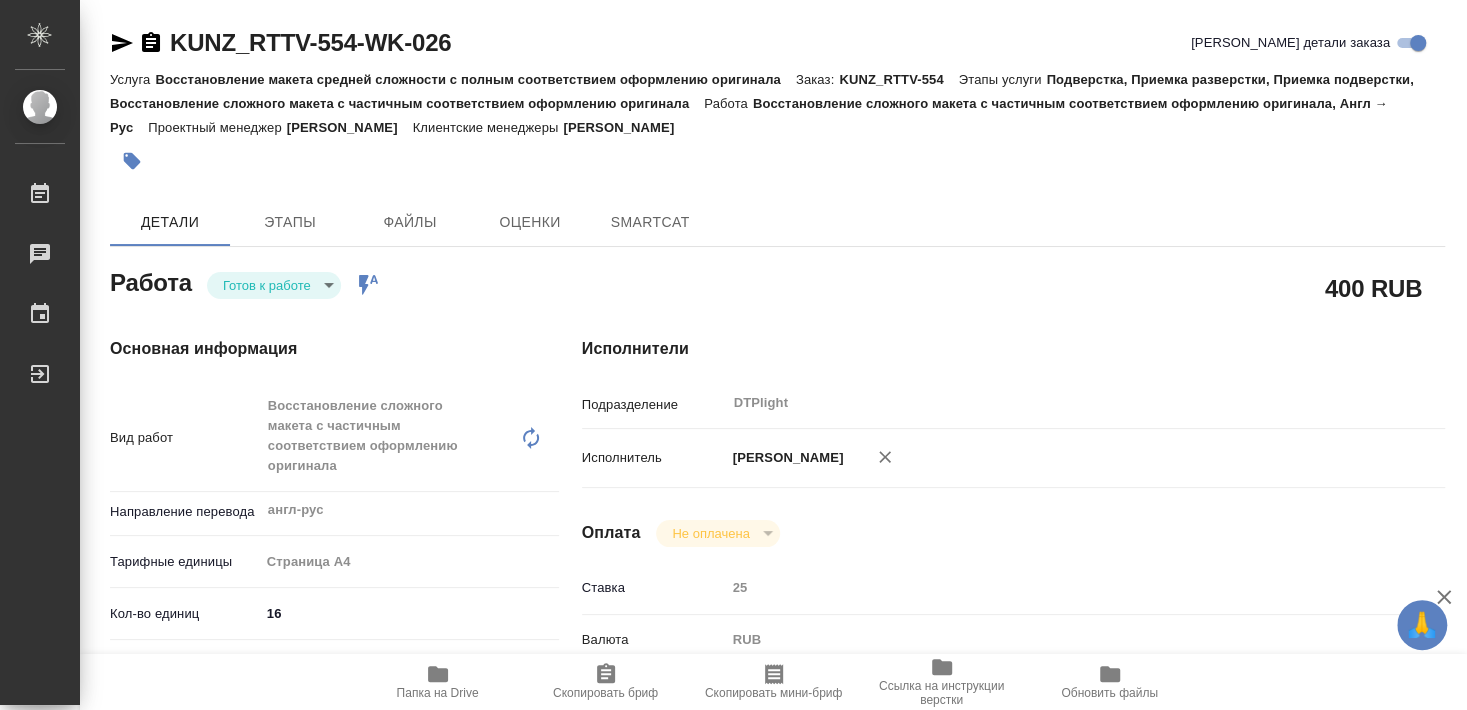 type on "x" 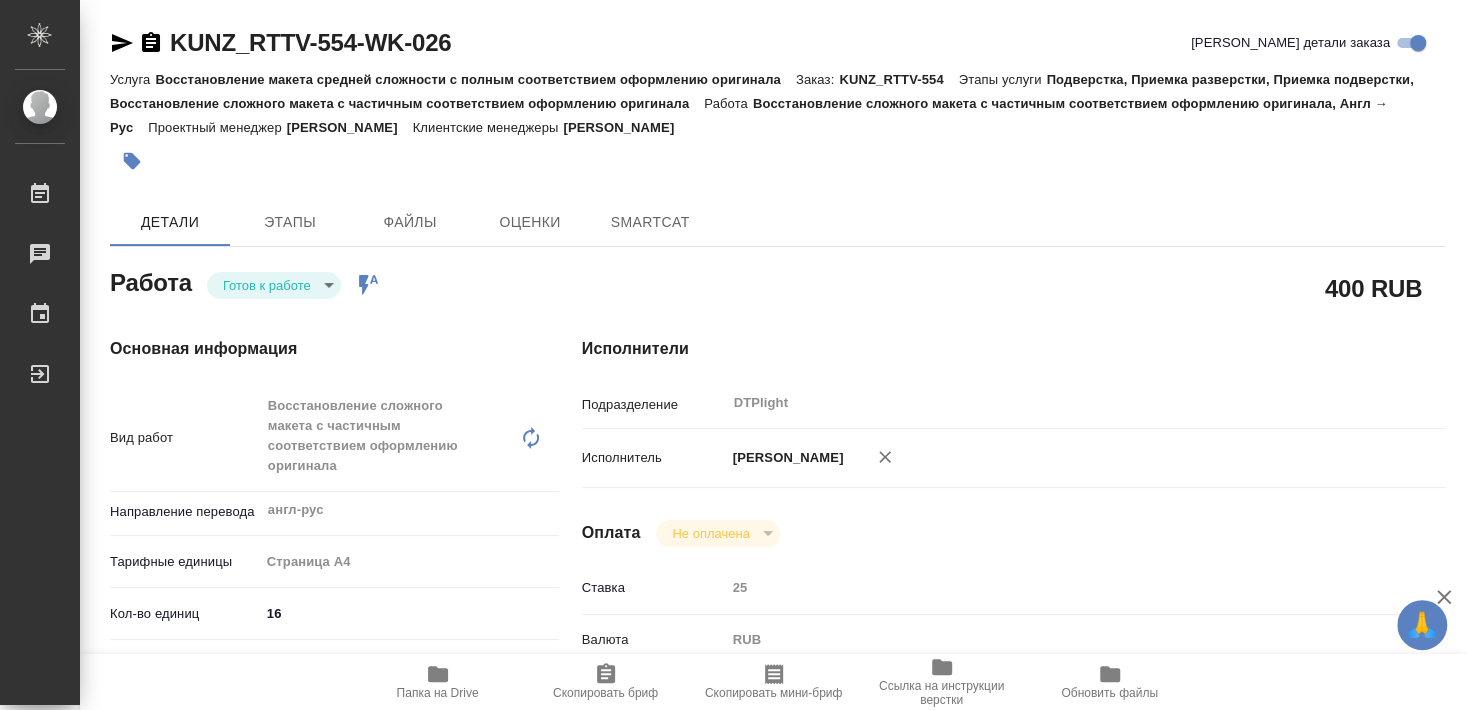 type on "x" 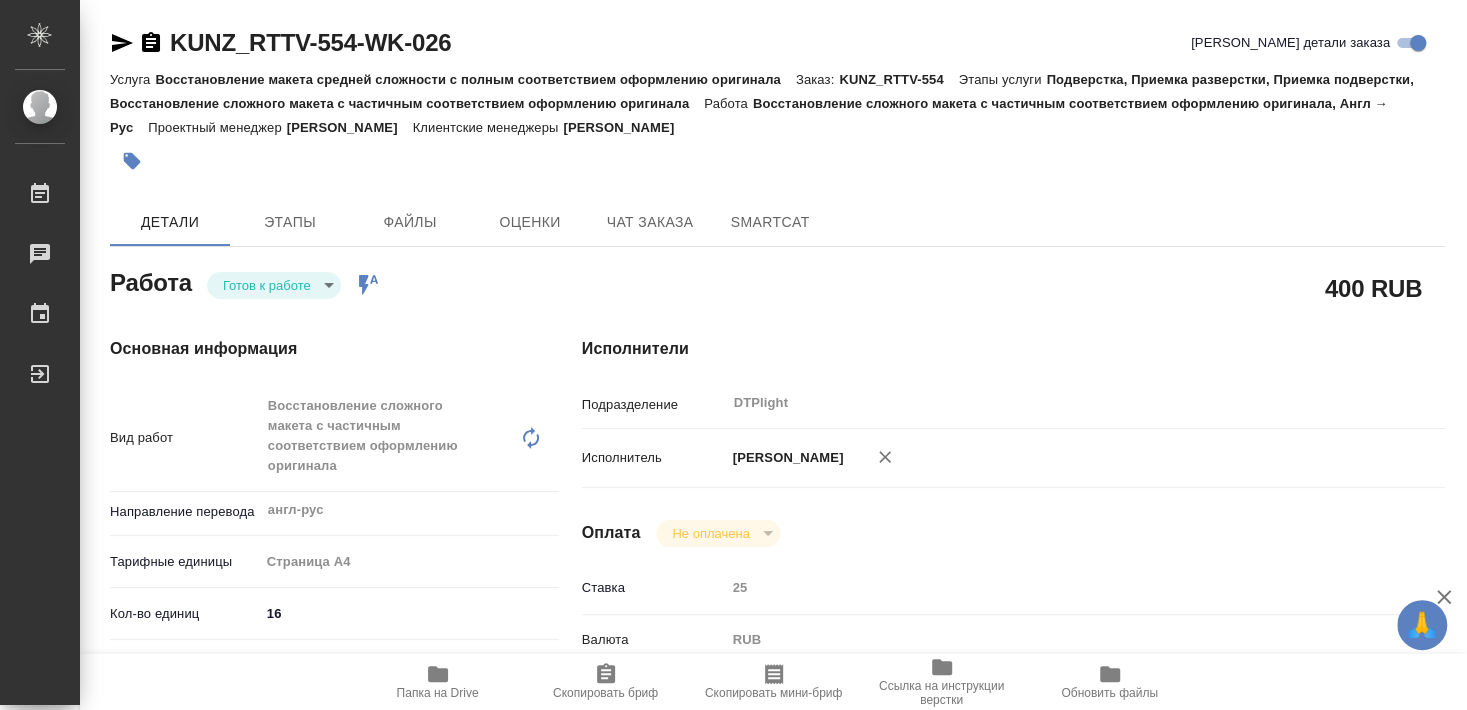 type on "x" 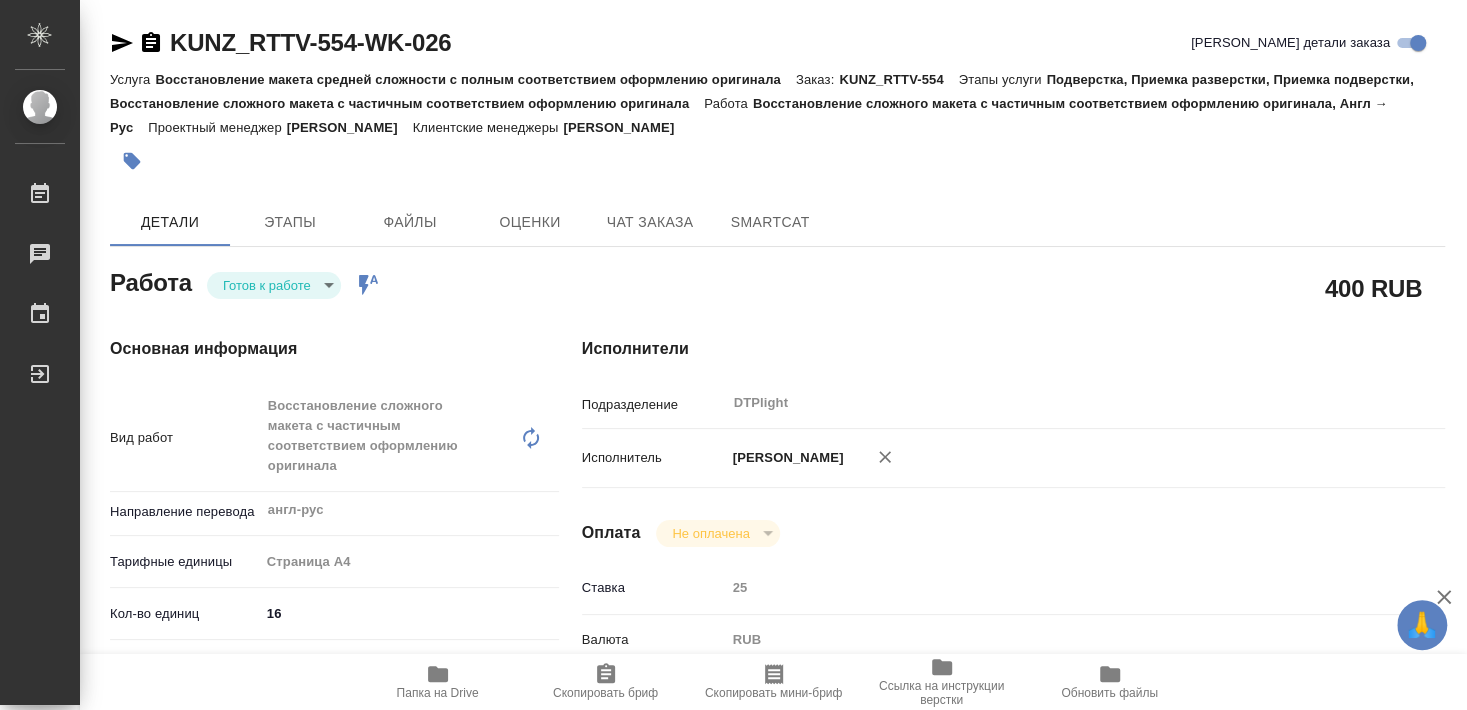 type on "x" 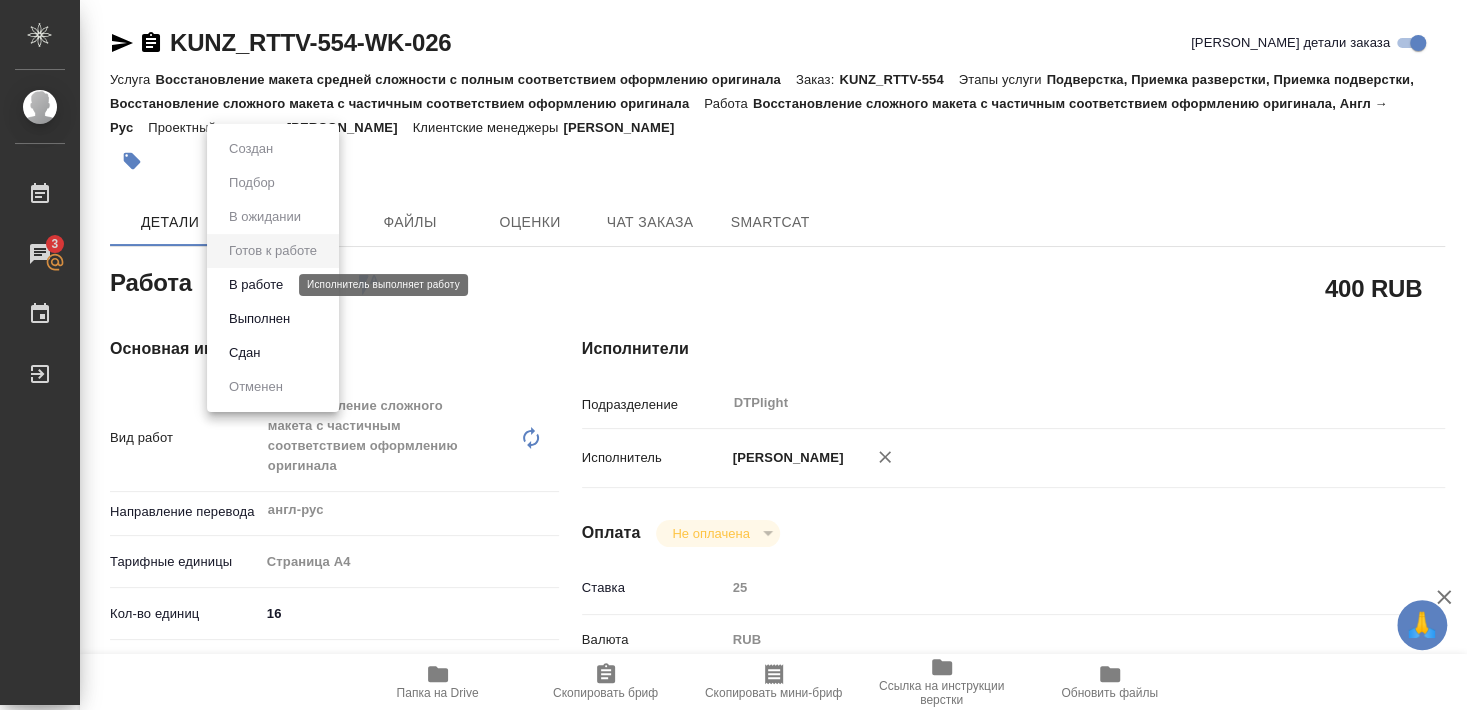 click on "В работе" at bounding box center (256, 285) 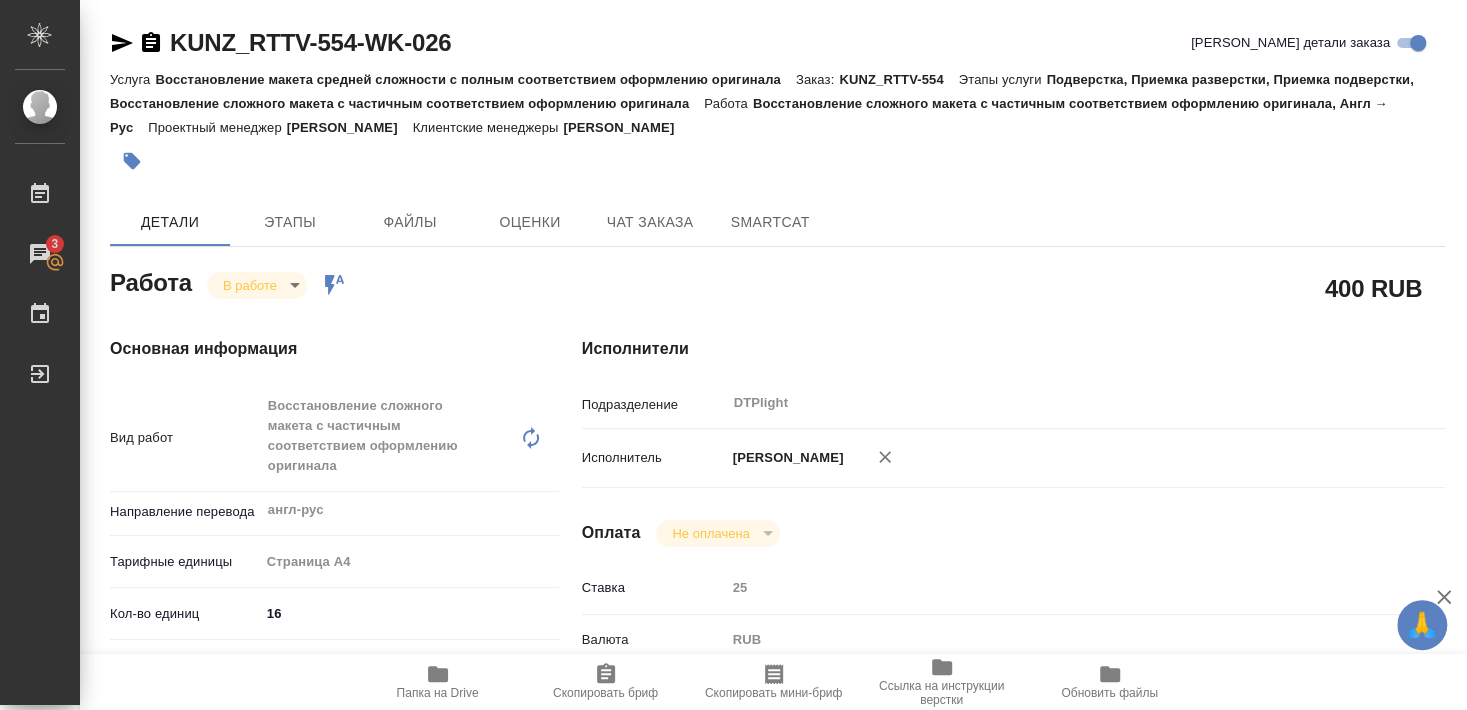 type on "x" 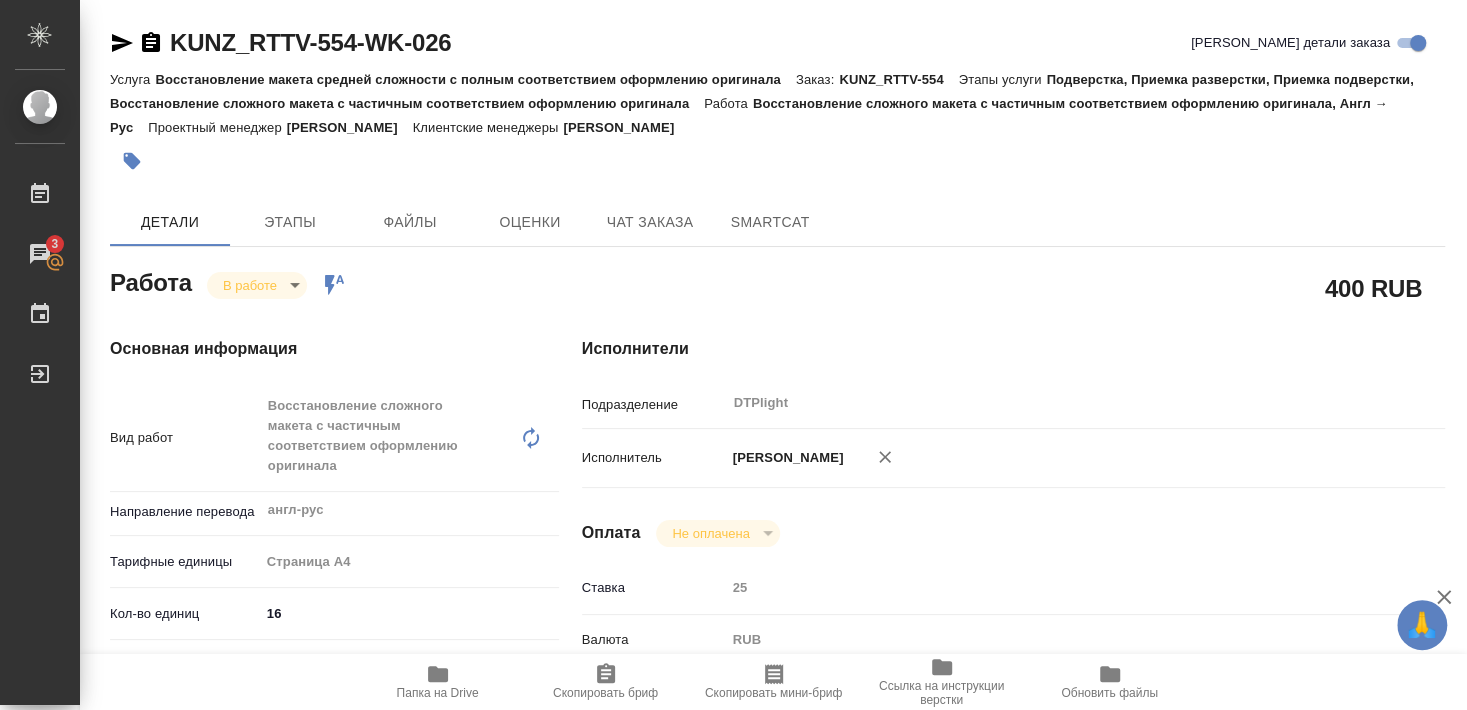type on "x" 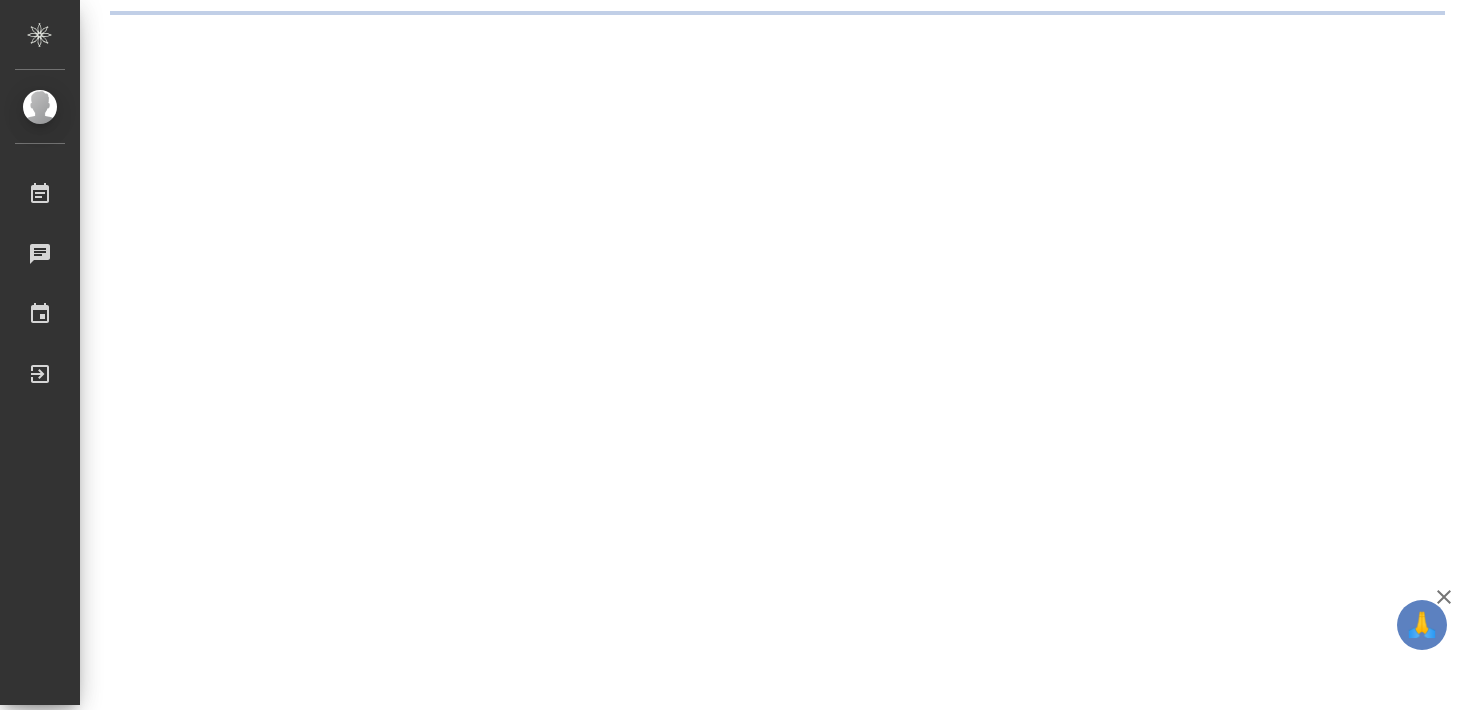 scroll, scrollTop: 0, scrollLeft: 0, axis: both 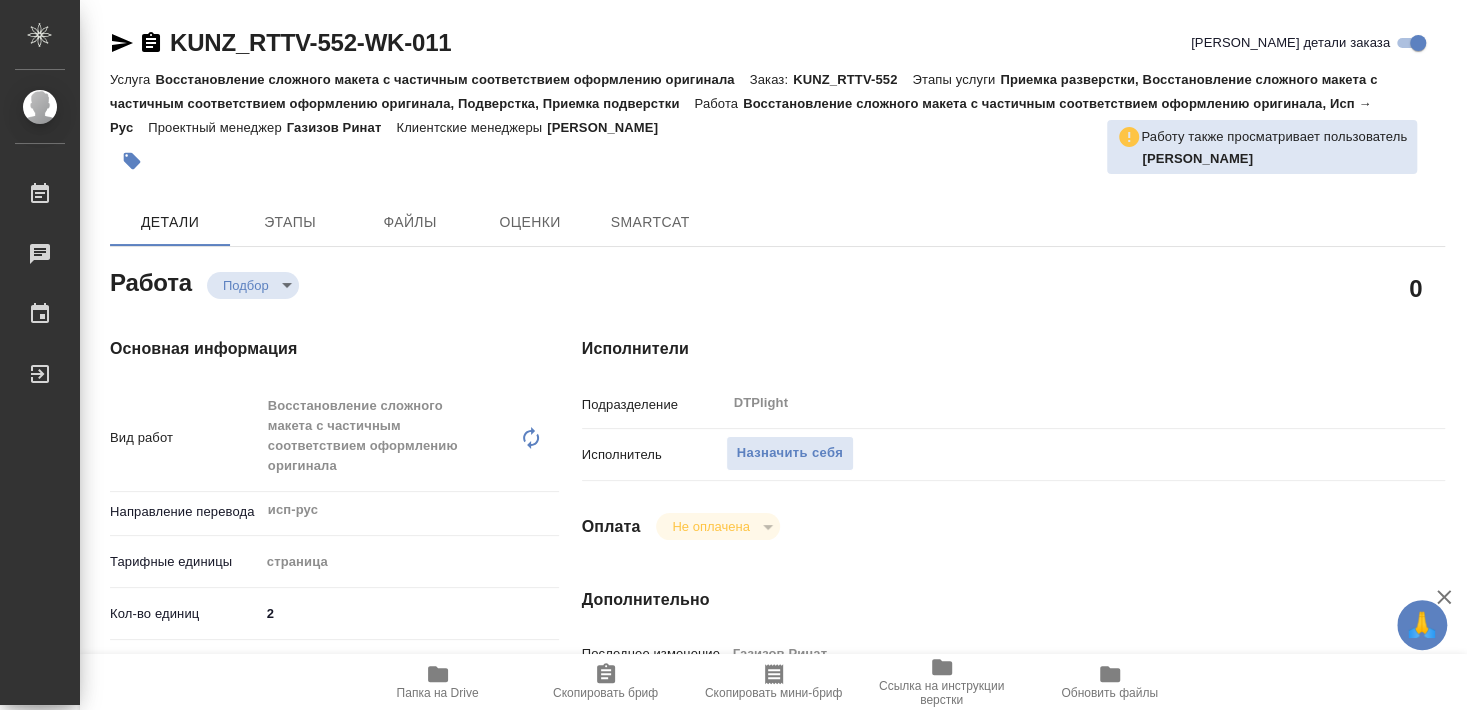 type on "x" 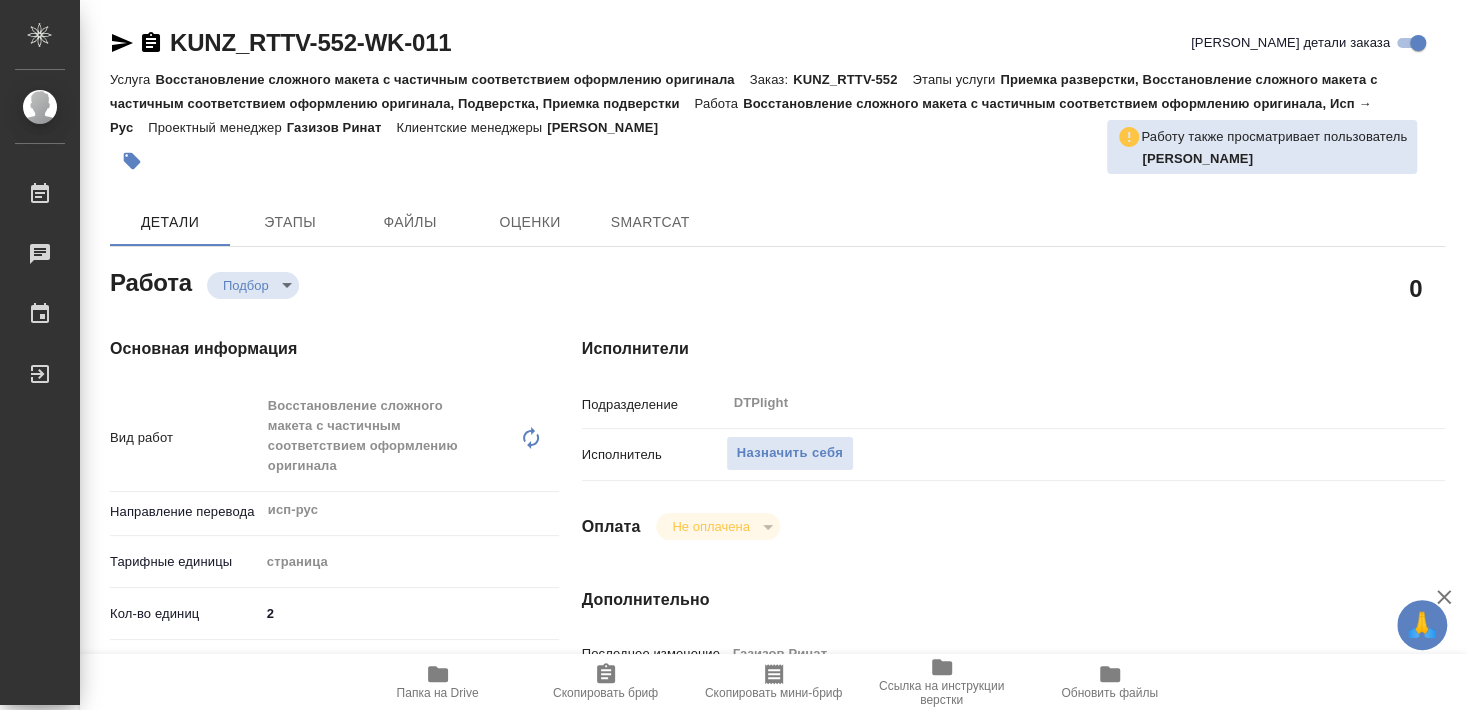 type on "x" 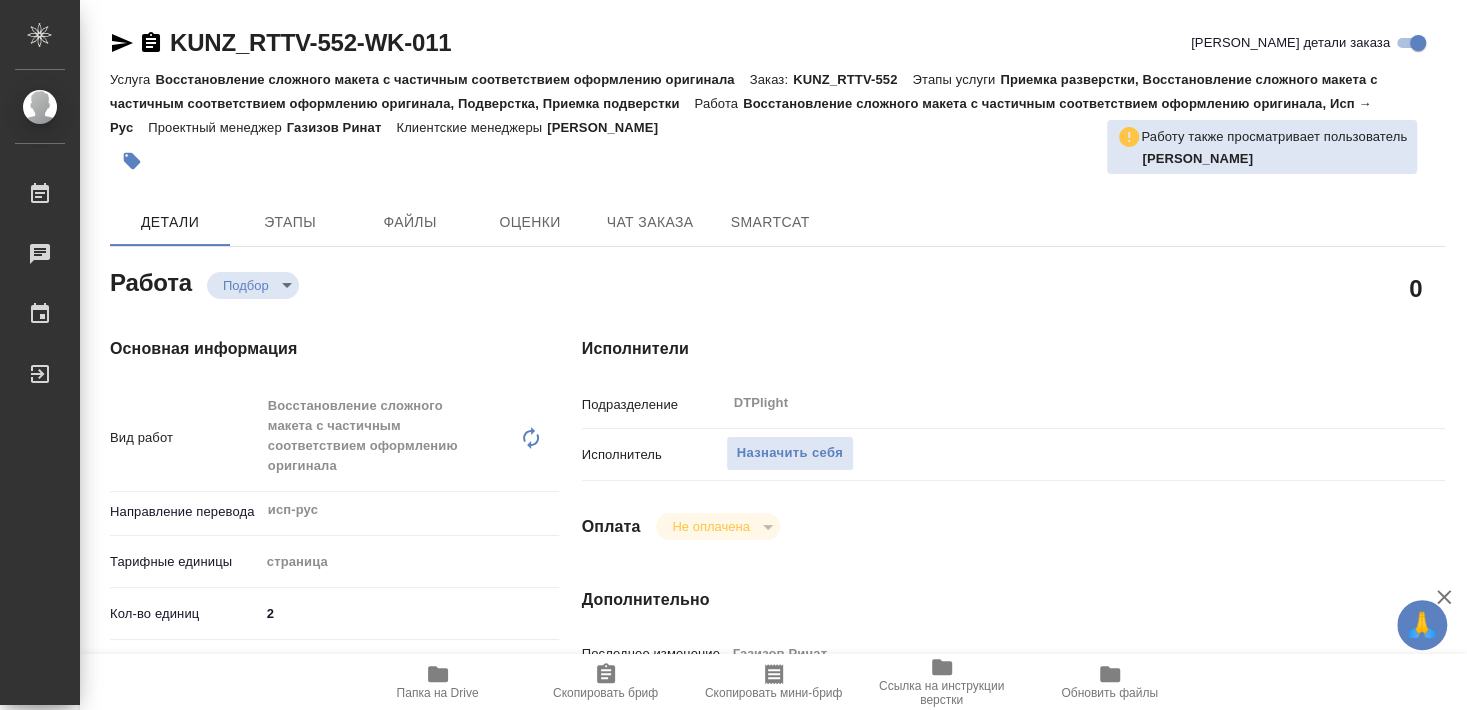 type on "x" 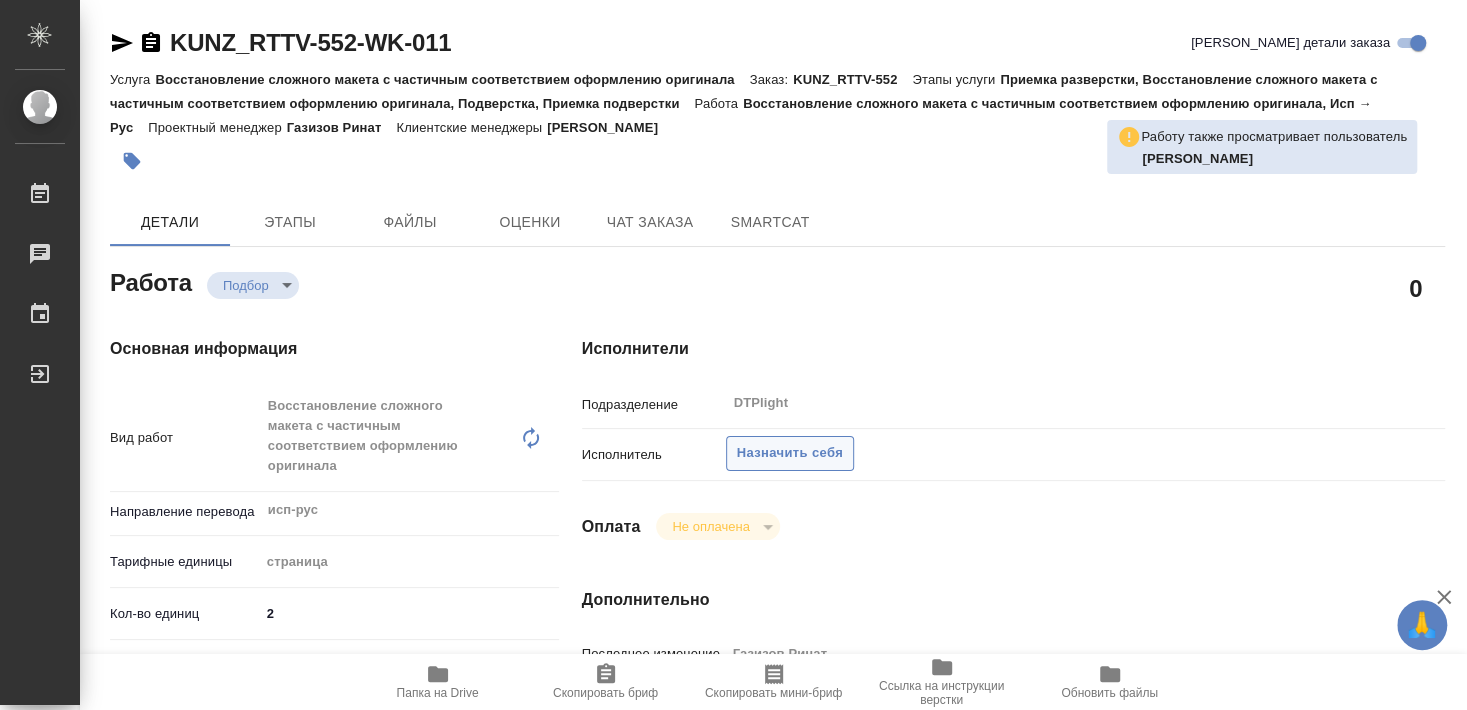 click on "Назначить себя" at bounding box center (790, 453) 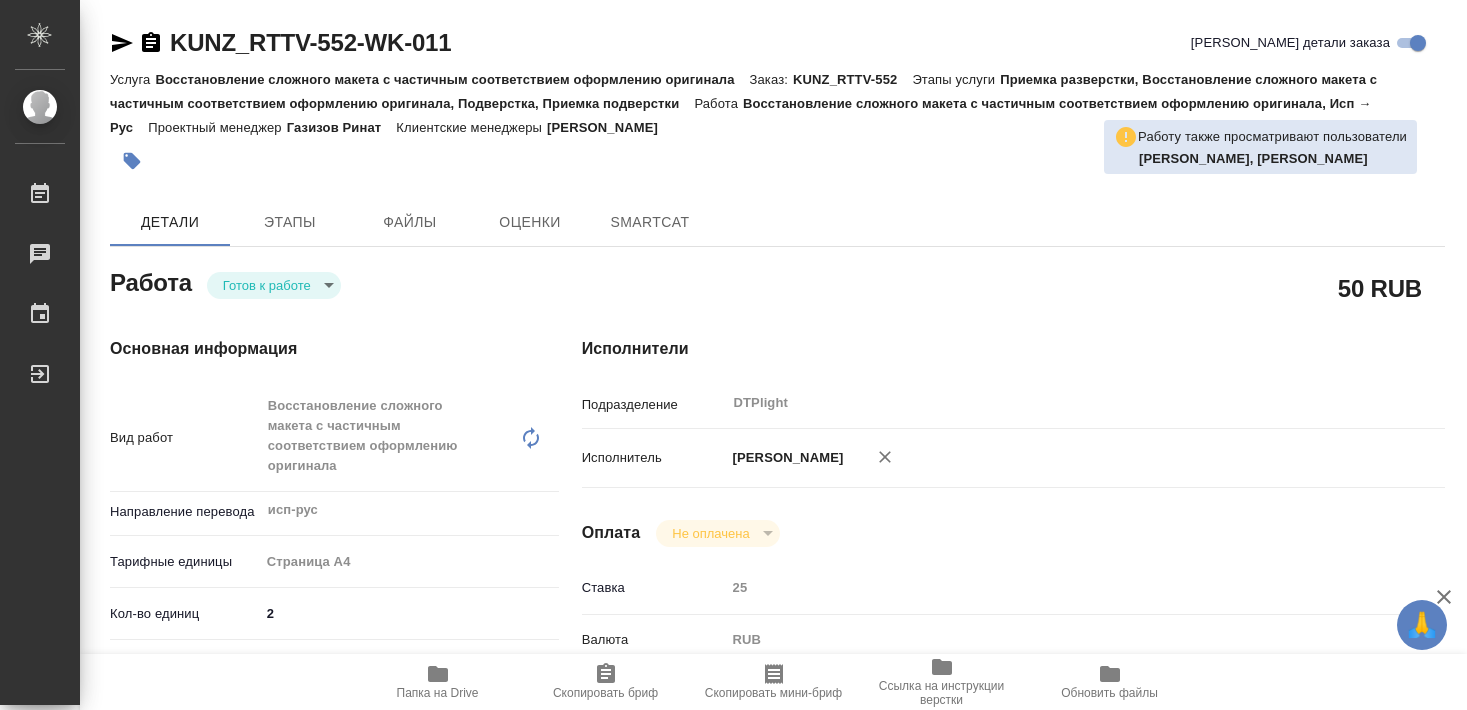 scroll, scrollTop: 0, scrollLeft: 0, axis: both 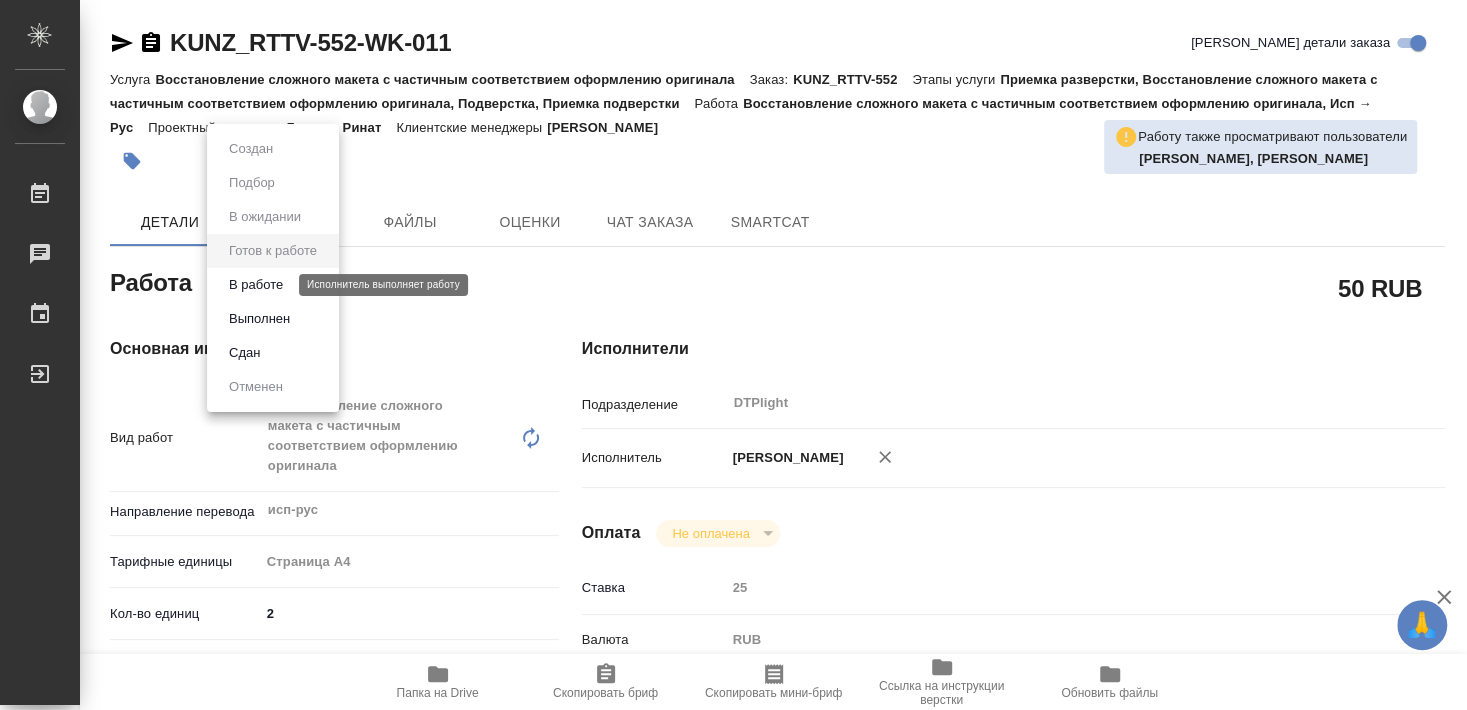 click on "В работе" at bounding box center [256, 285] 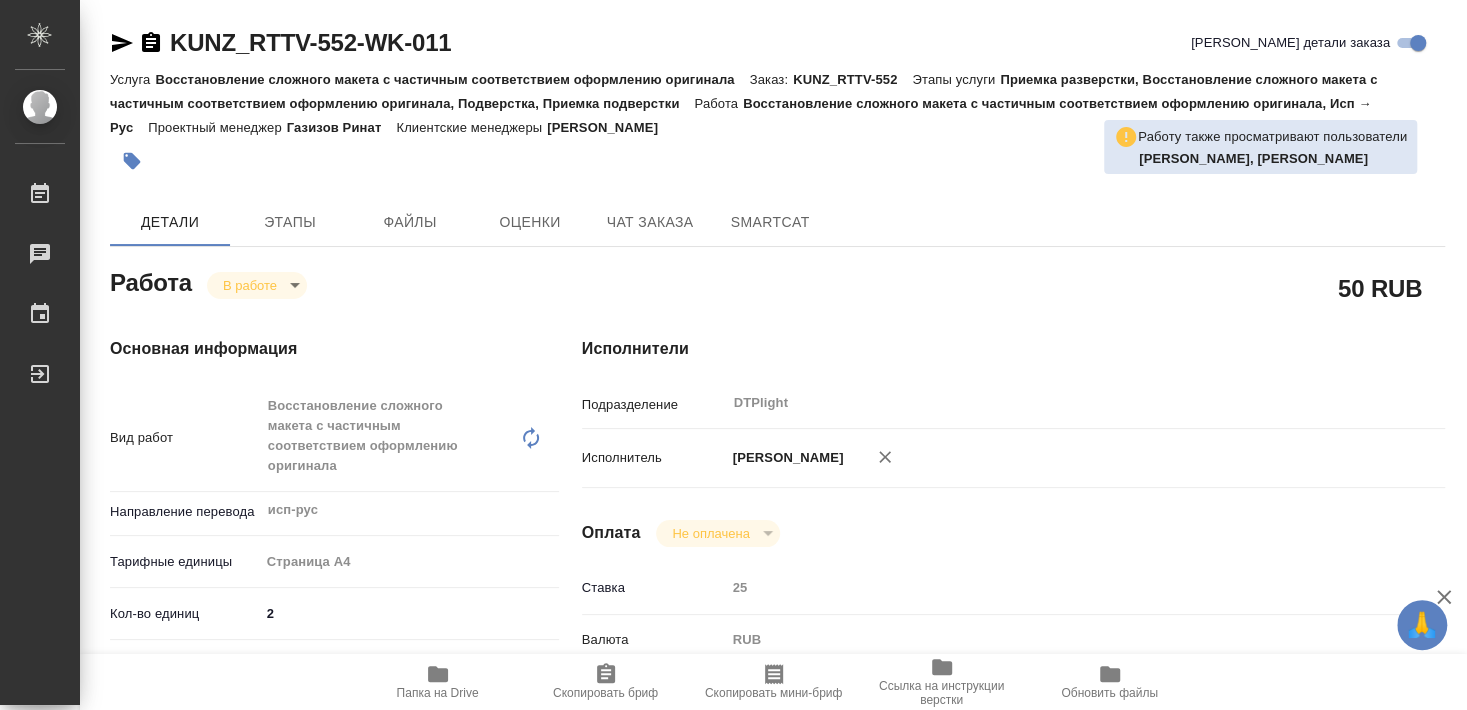 type on "x" 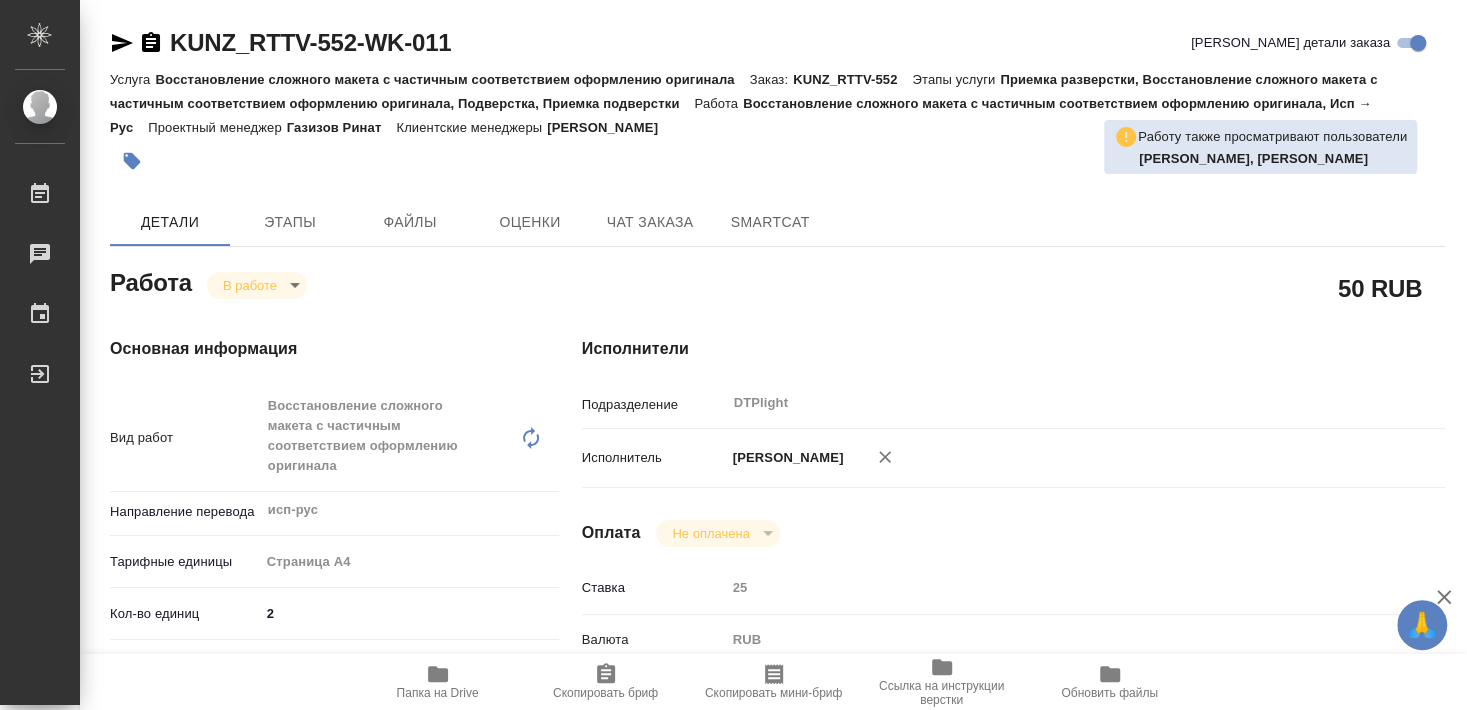type on "x" 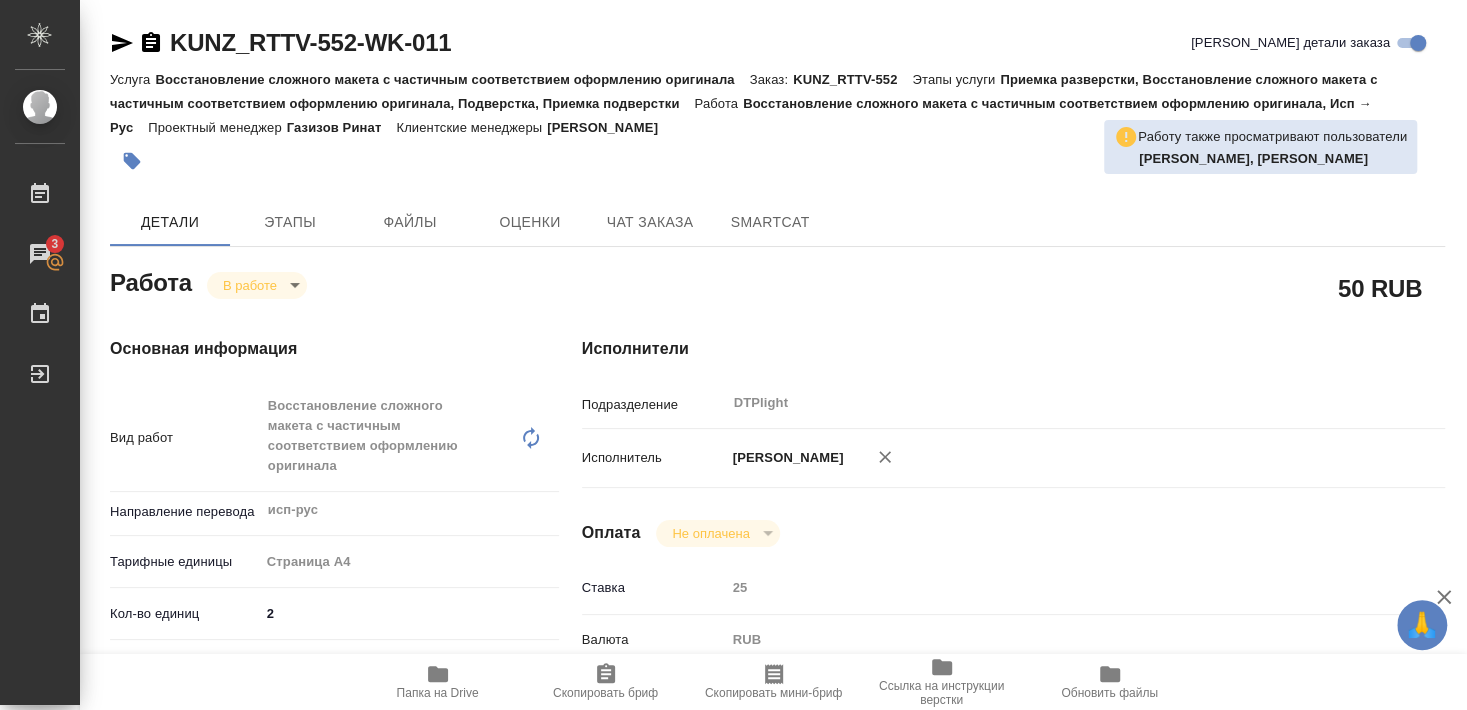type on "x" 